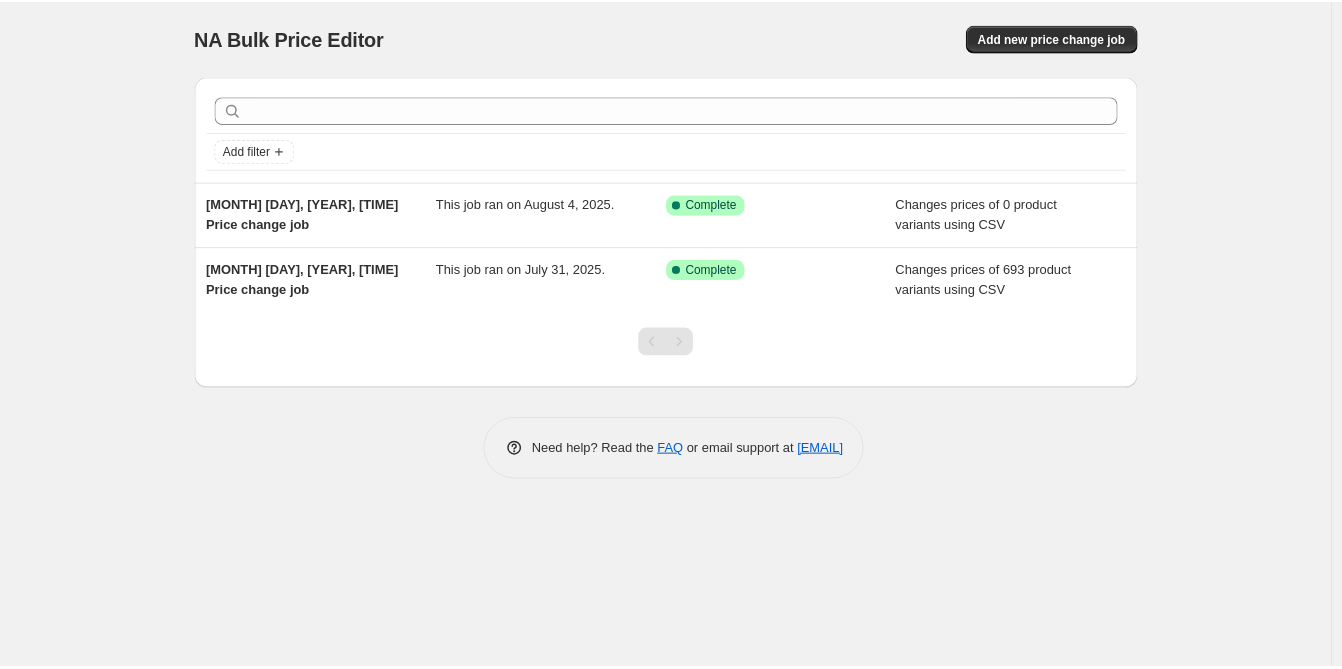 scroll, scrollTop: 0, scrollLeft: 0, axis: both 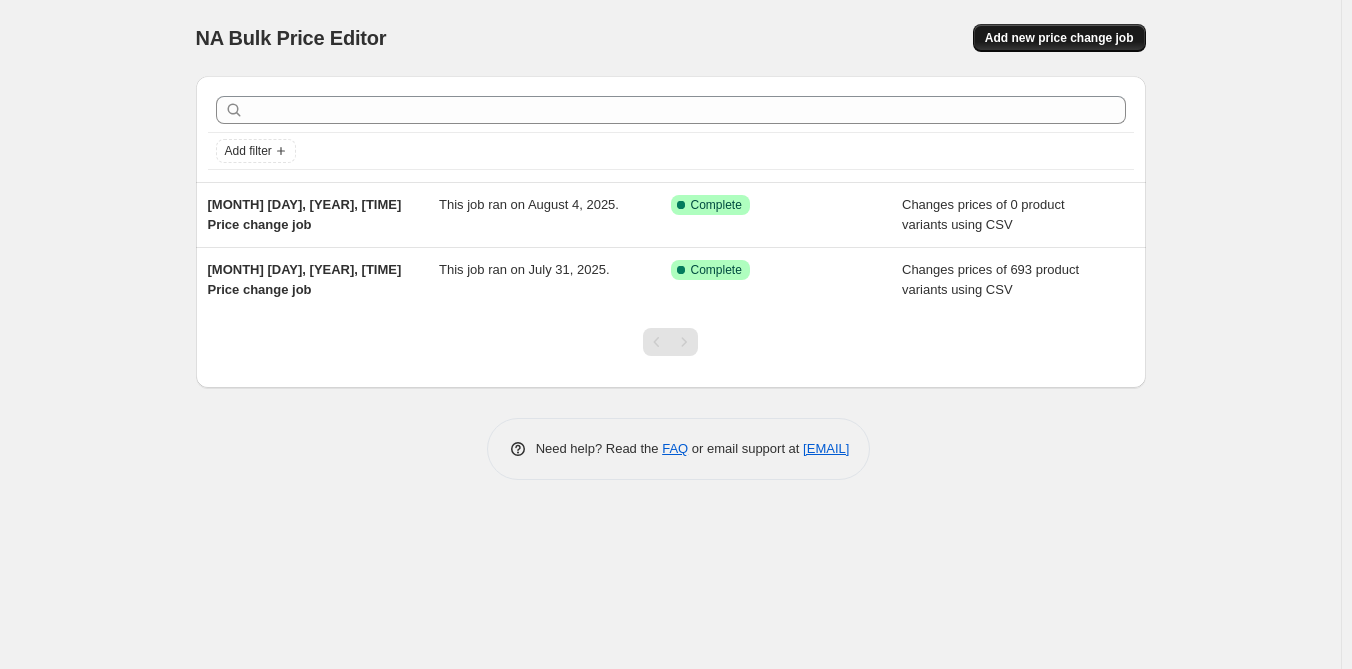click on "Add new price change job" at bounding box center [1059, 38] 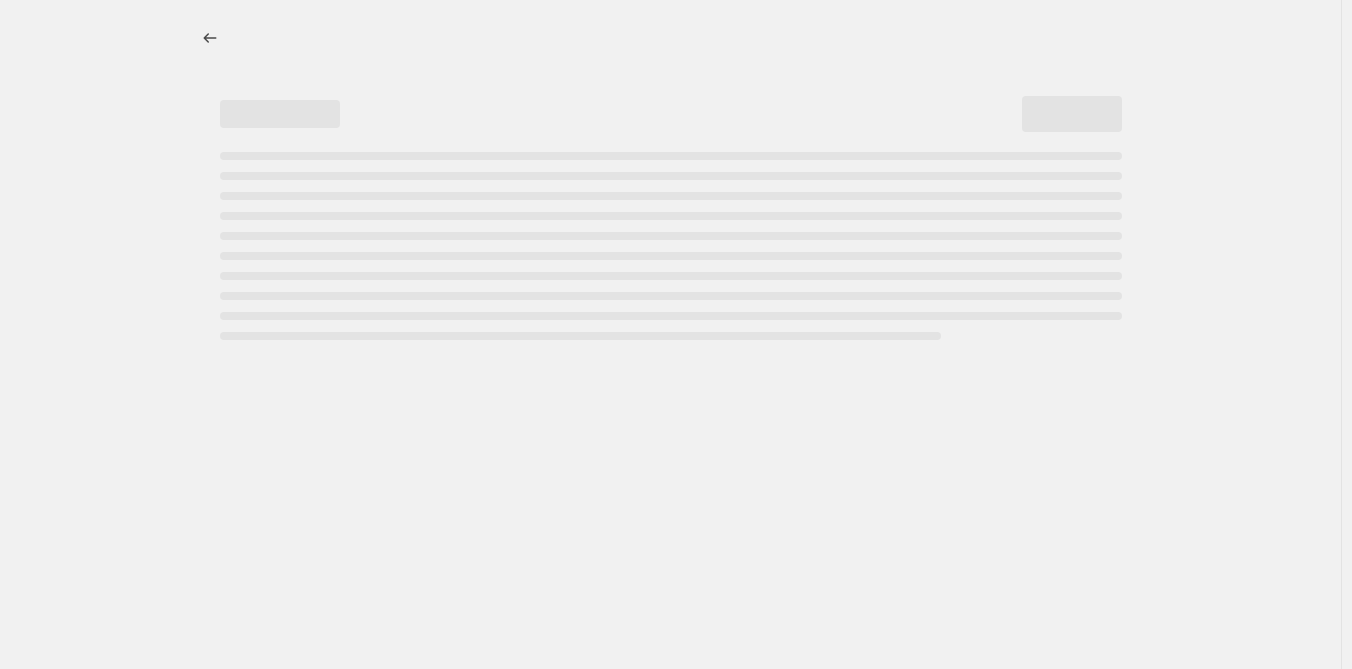 select on "percentage" 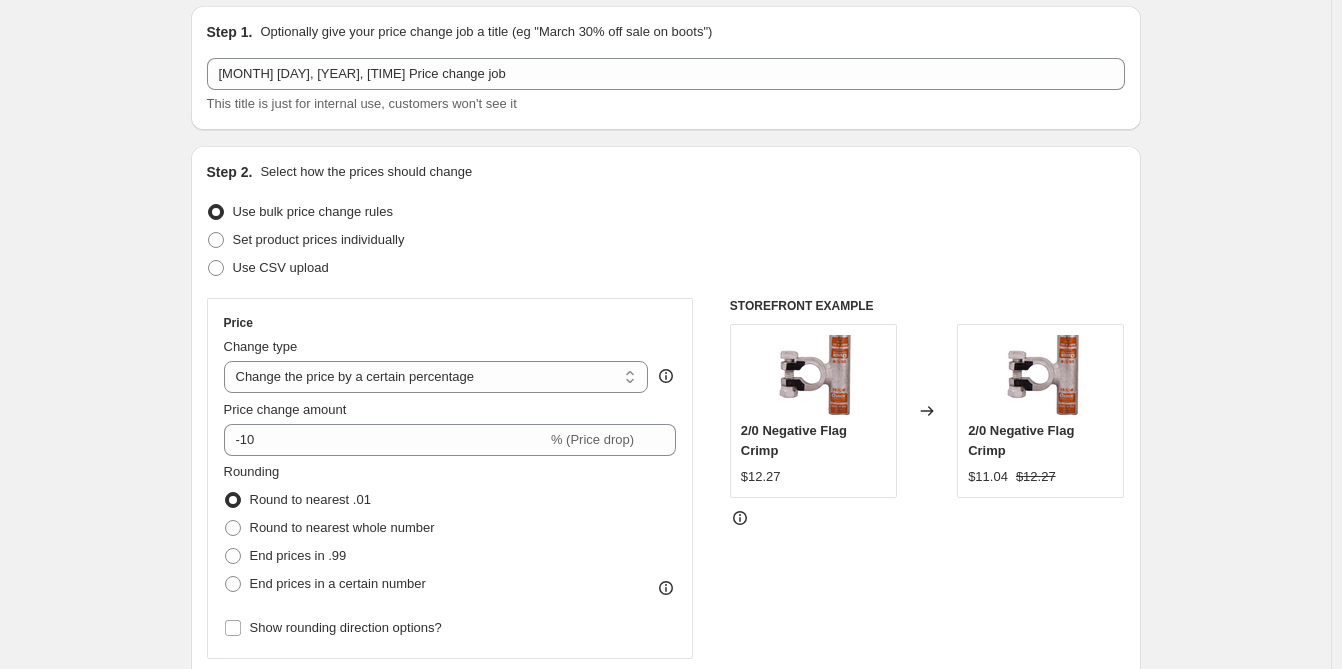 scroll, scrollTop: 100, scrollLeft: 0, axis: vertical 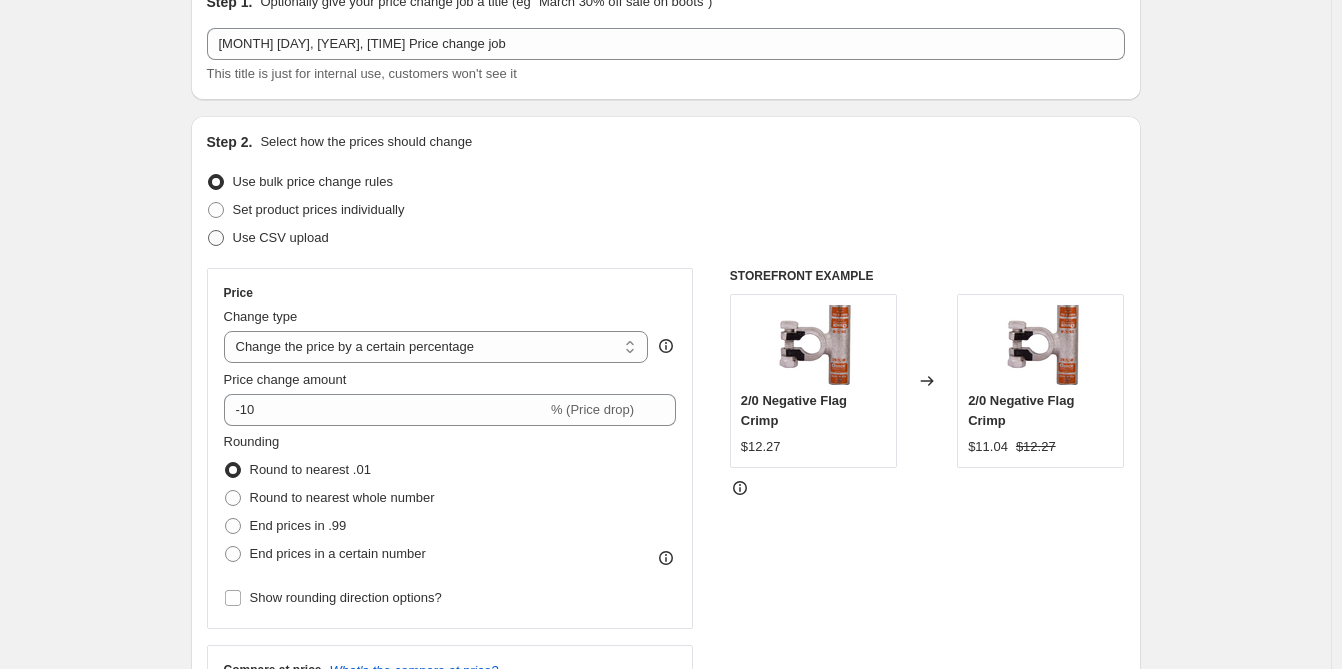 click at bounding box center (216, 238) 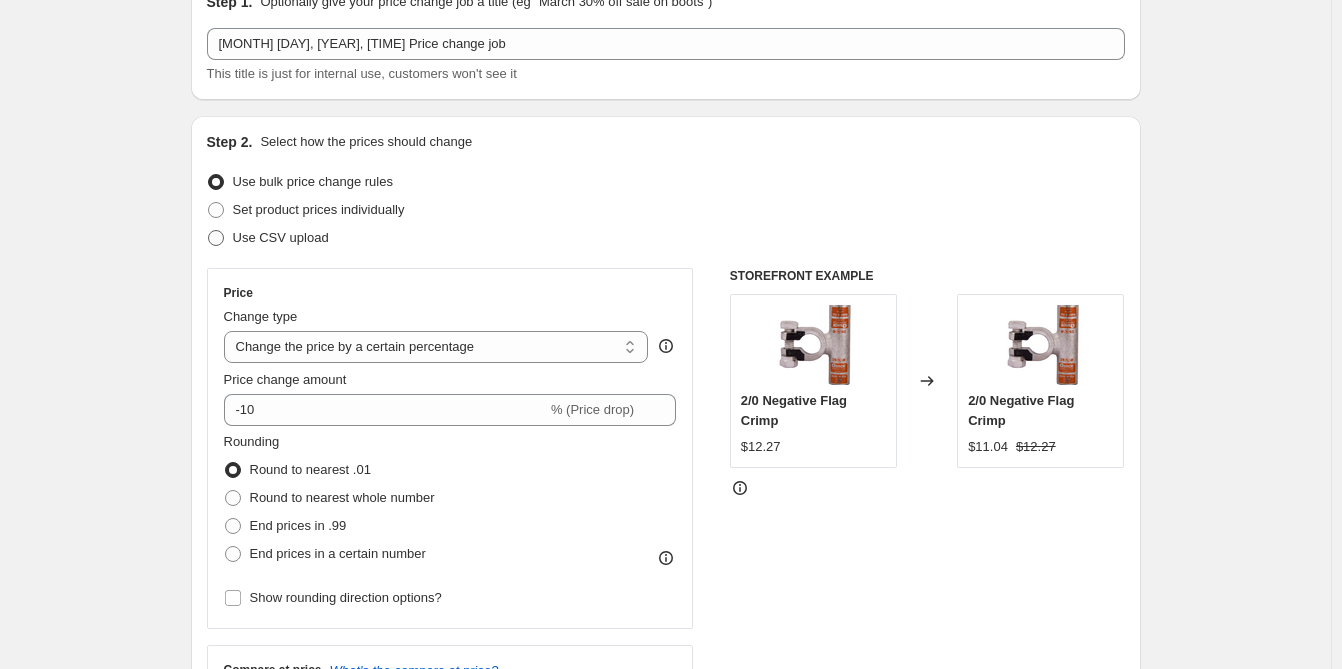radio on "true" 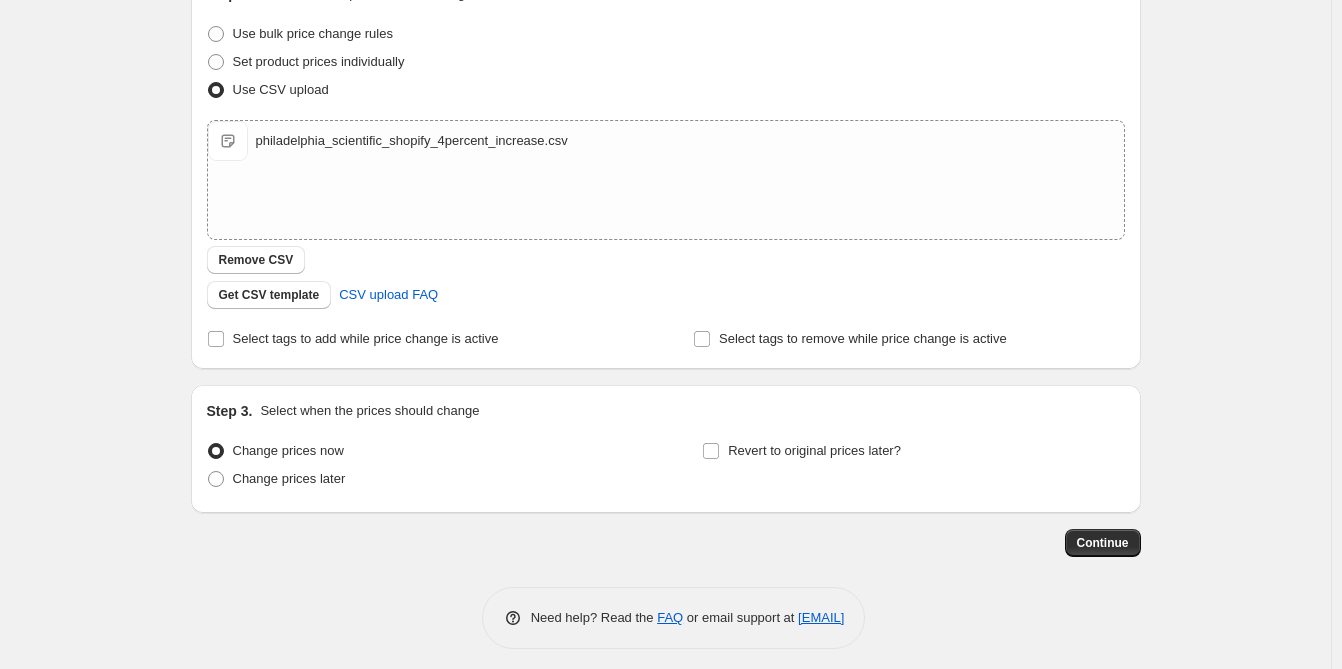 scroll, scrollTop: 258, scrollLeft: 0, axis: vertical 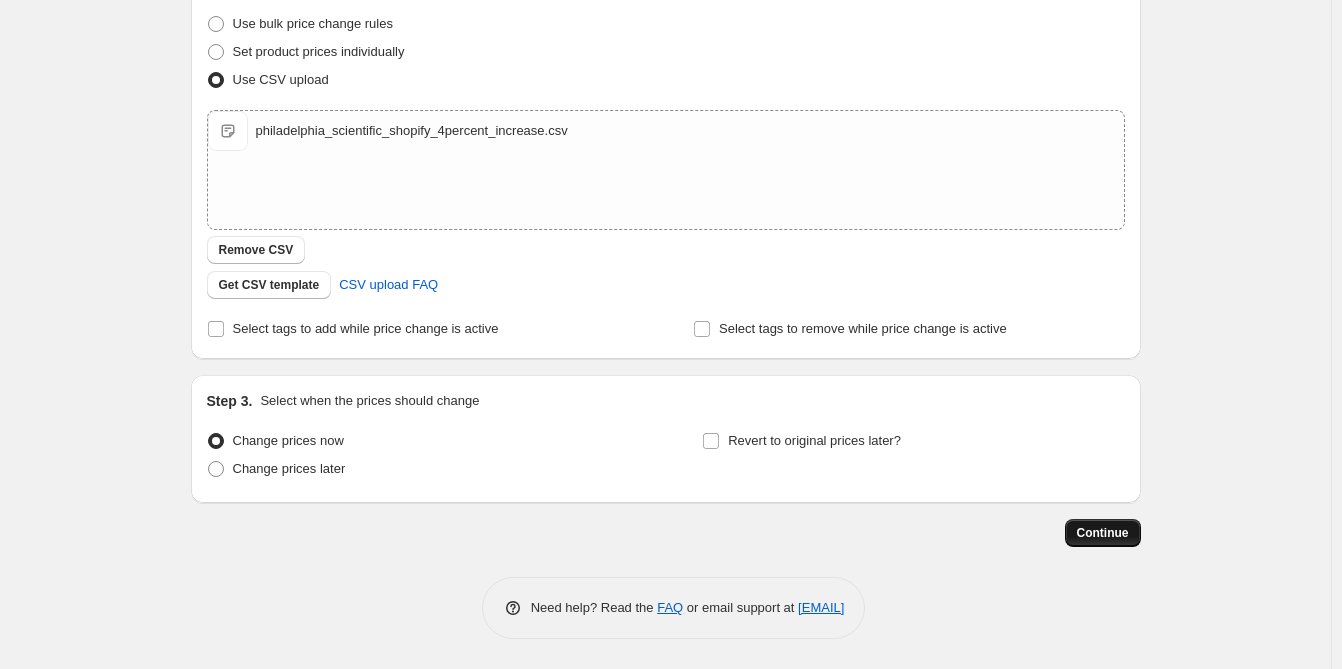 click on "Continue" at bounding box center (1103, 533) 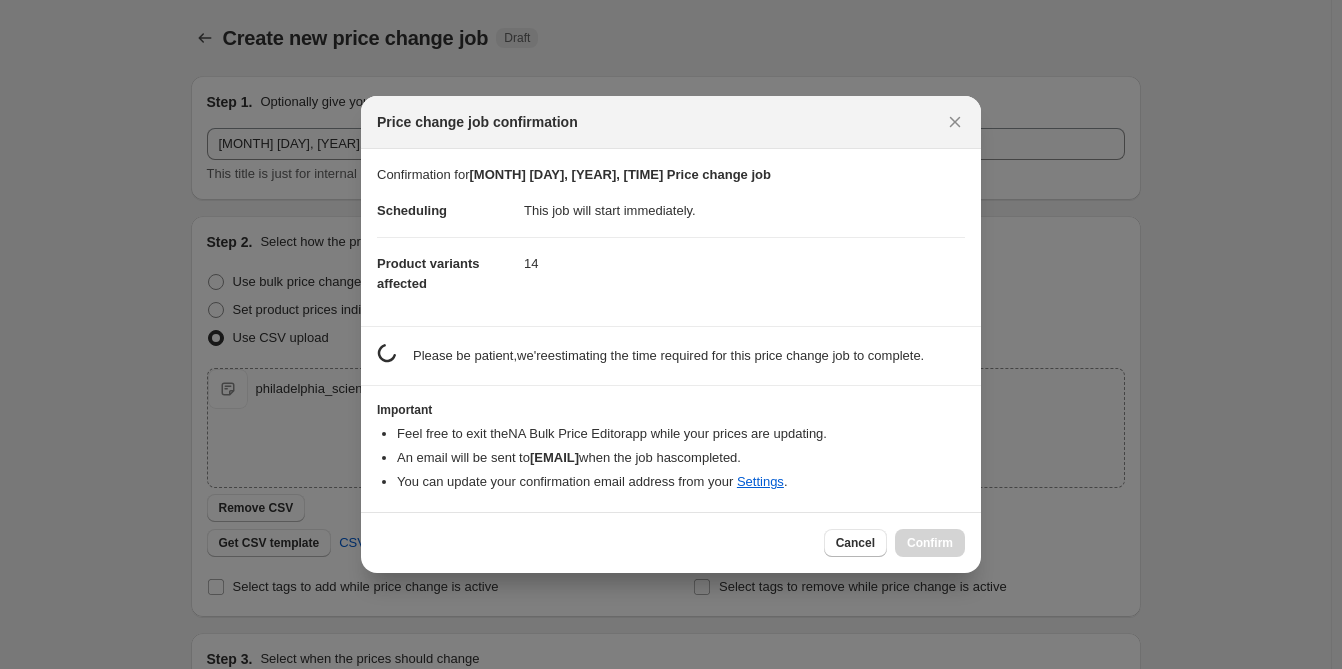 scroll, scrollTop: 0, scrollLeft: 0, axis: both 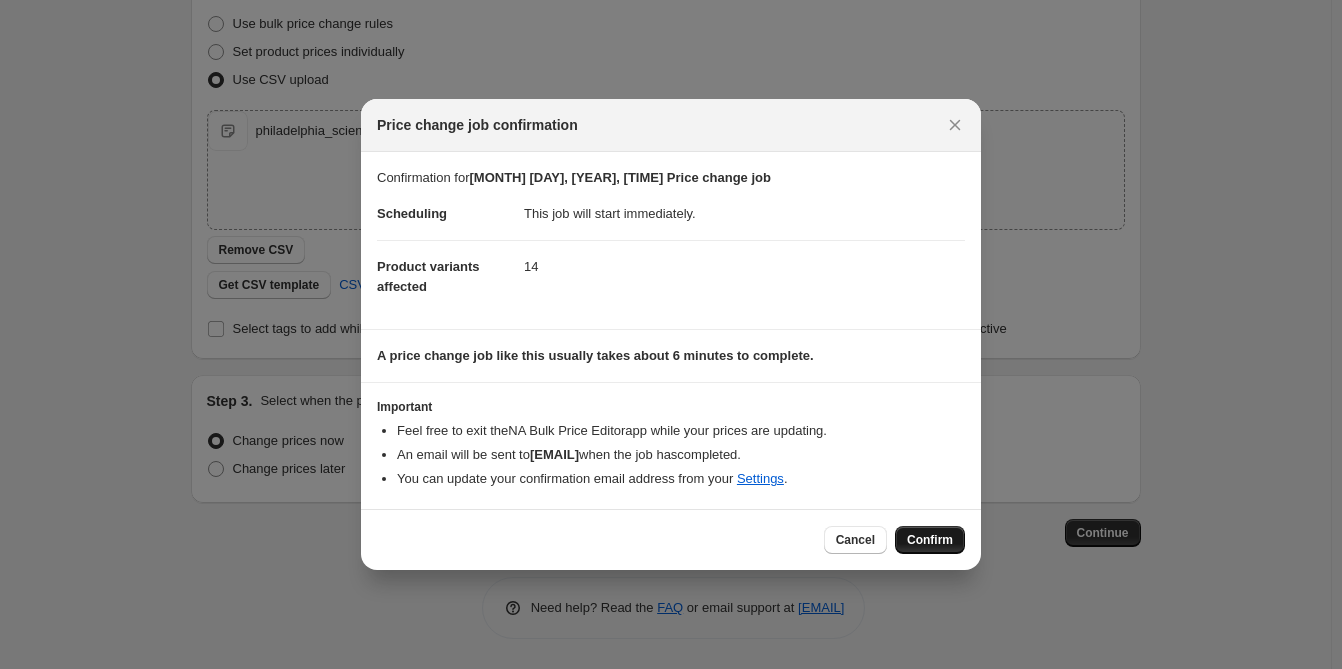 click on "Confirm" at bounding box center [930, 540] 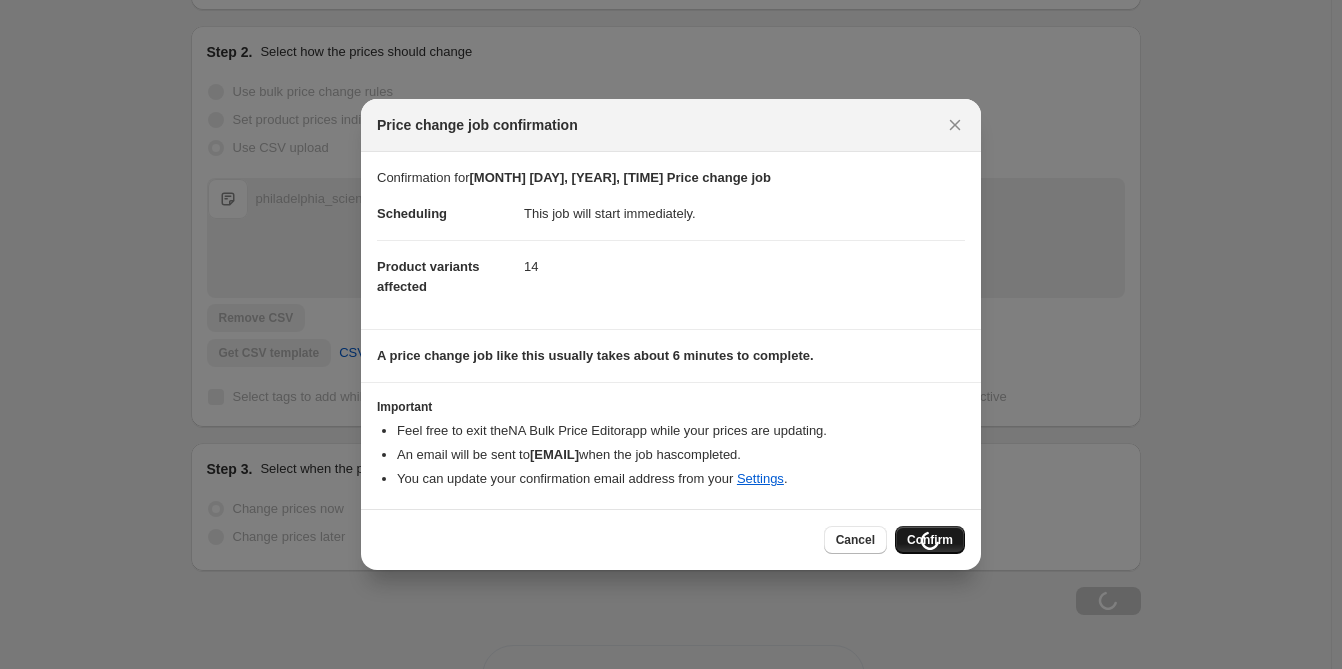 scroll, scrollTop: 326, scrollLeft: 0, axis: vertical 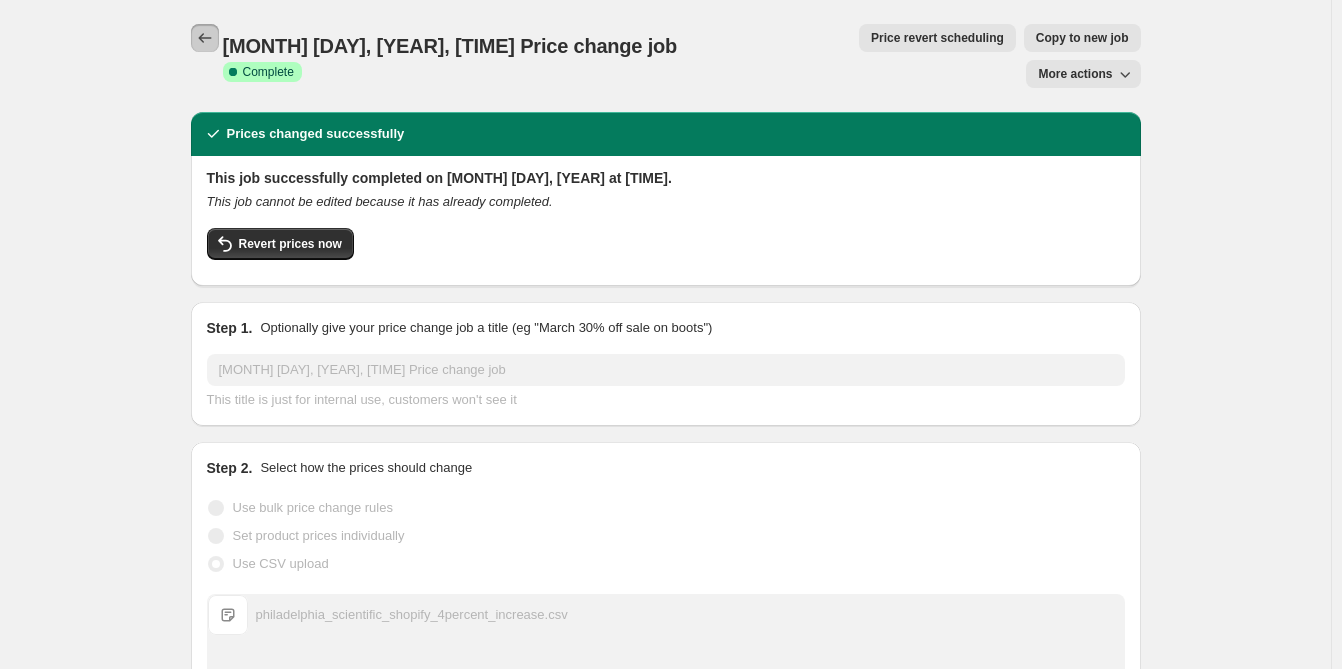 click 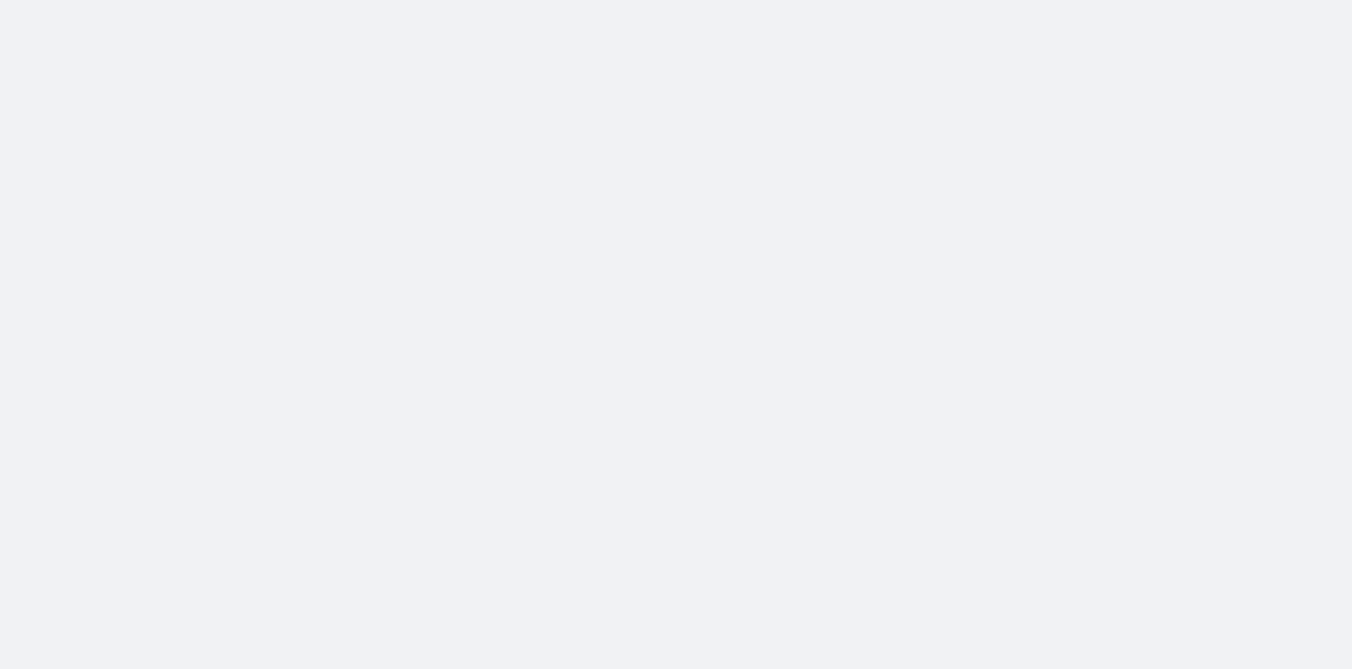 scroll, scrollTop: 0, scrollLeft: 0, axis: both 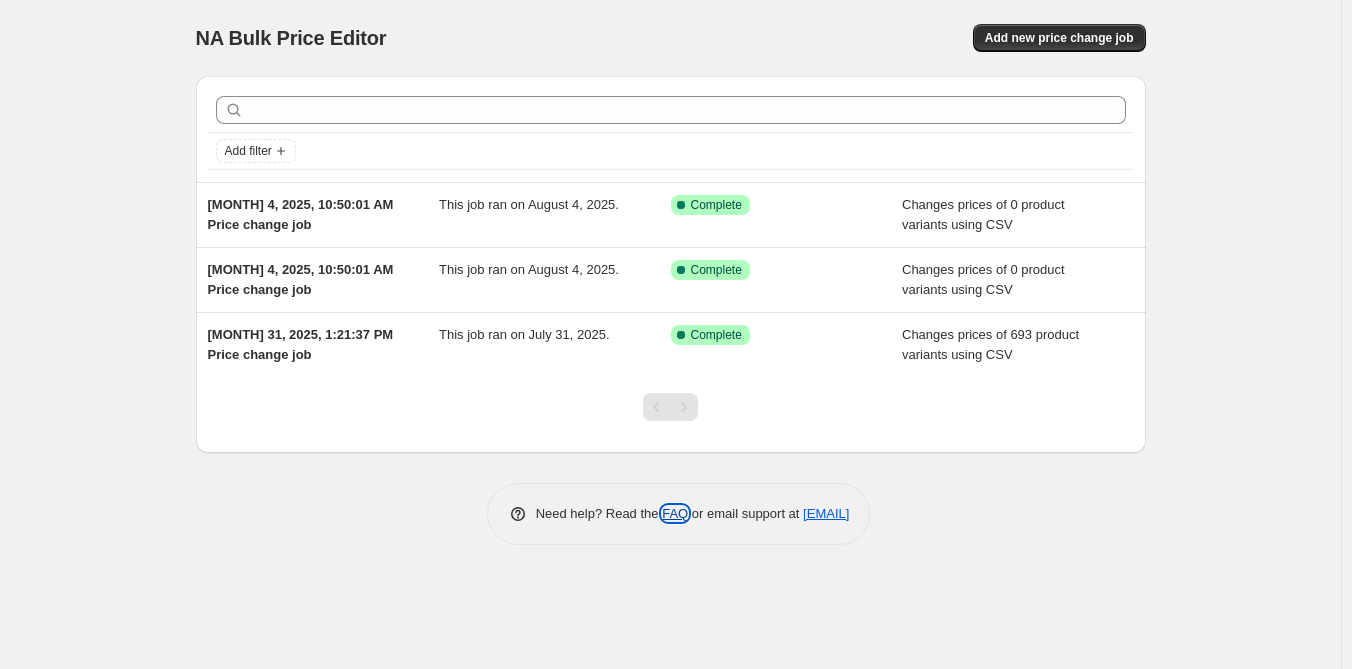 click on "FAQ" at bounding box center (675, 513) 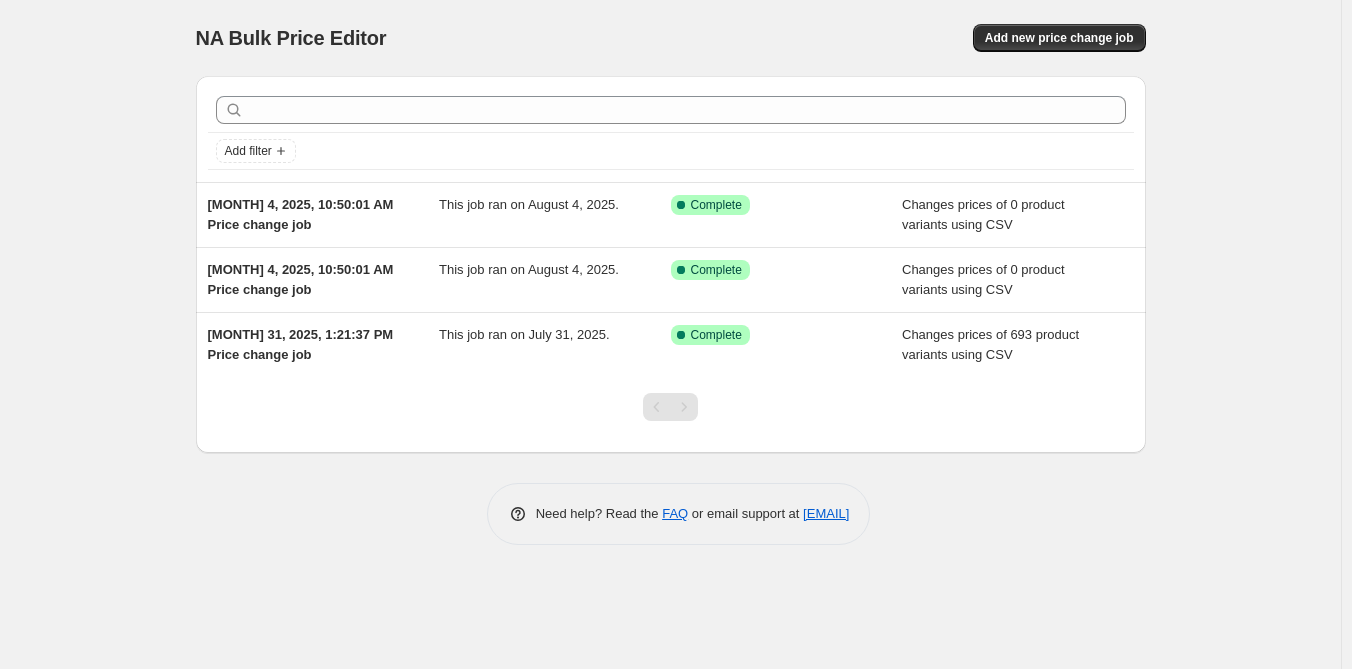 click on "Add filter" at bounding box center [671, 129] 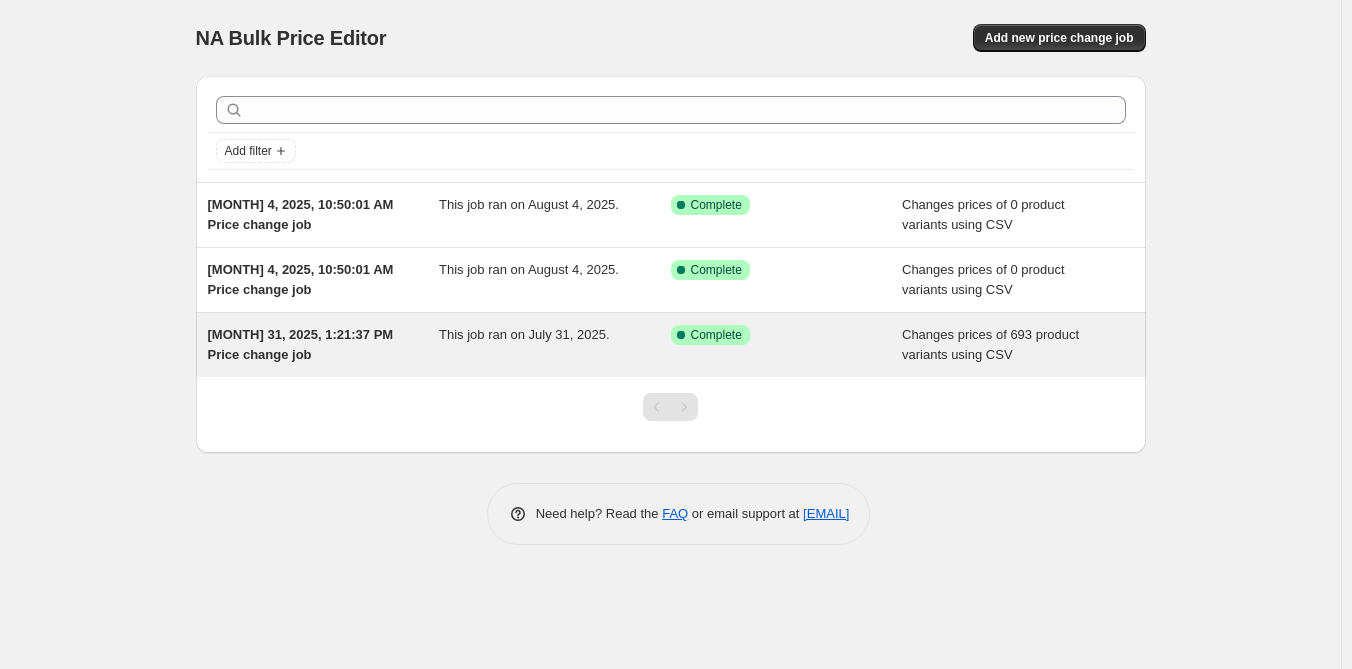 click on "Success Complete Complete" at bounding box center (787, 345) 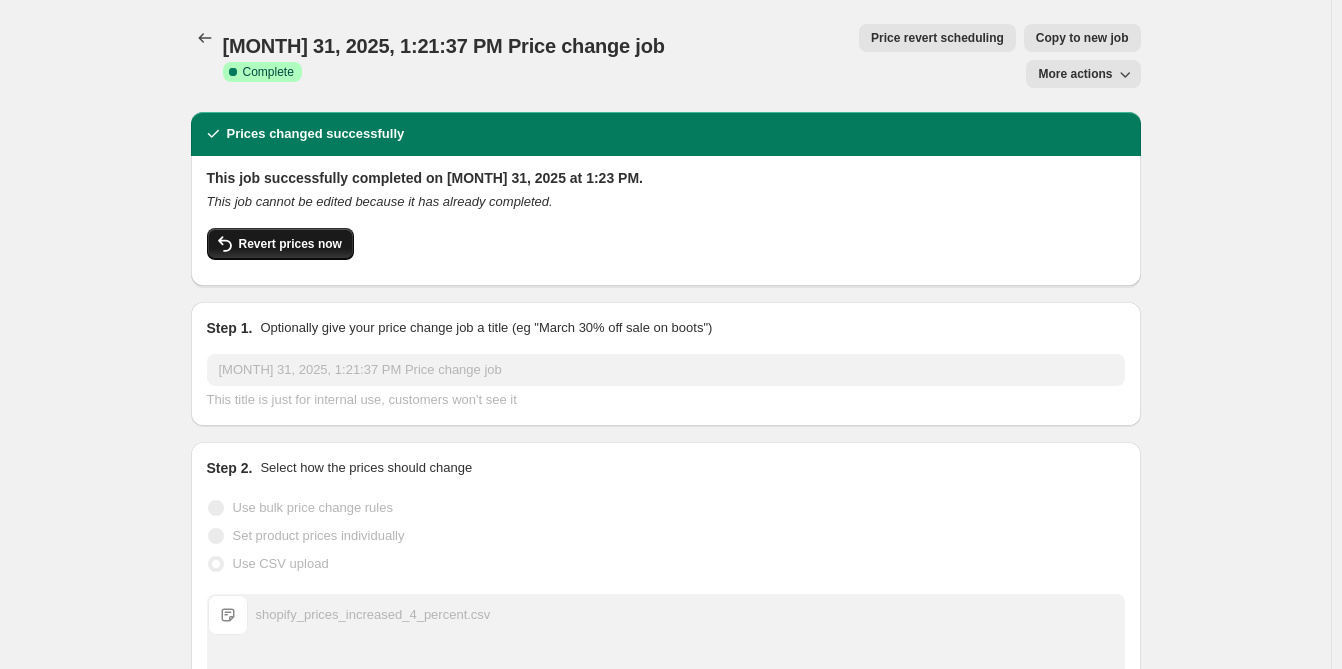 click on "Revert prices now" at bounding box center (280, 244) 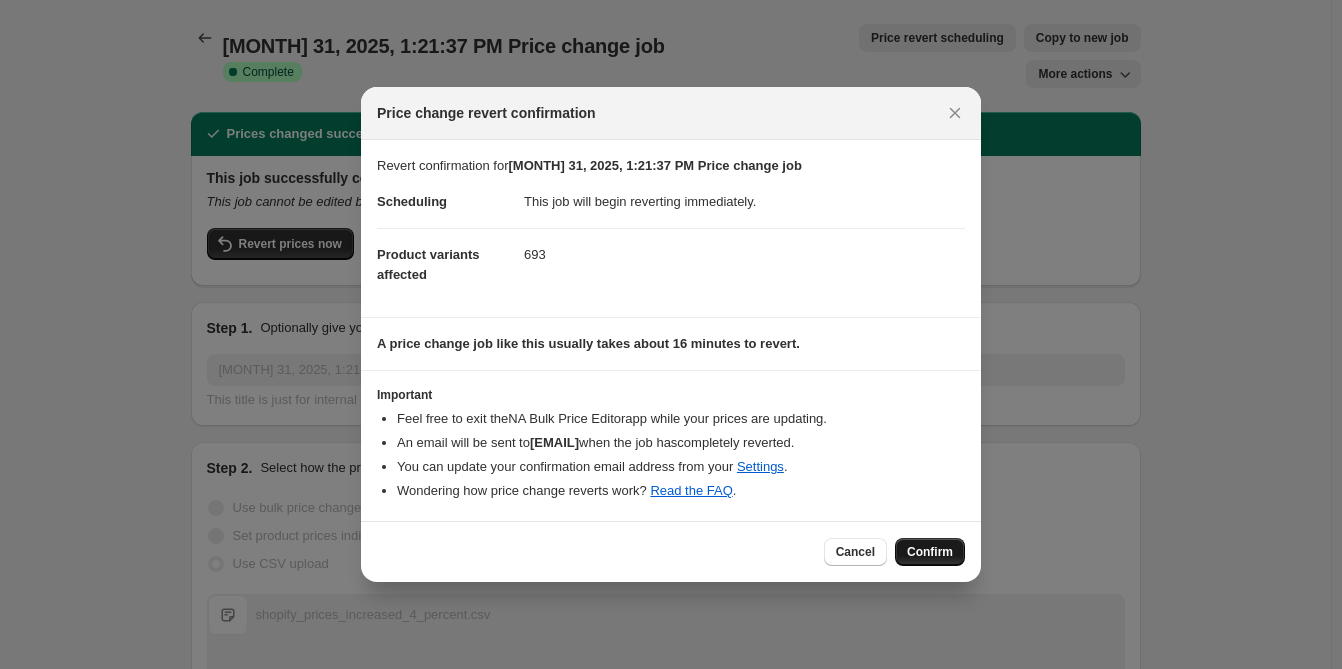 click on "Confirm" at bounding box center (930, 552) 